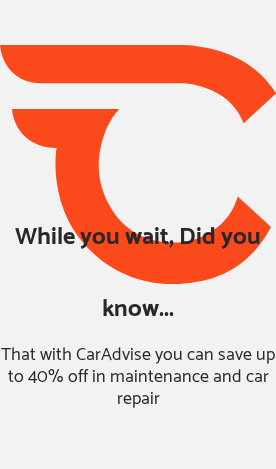 scroll, scrollTop: 0, scrollLeft: 0, axis: both 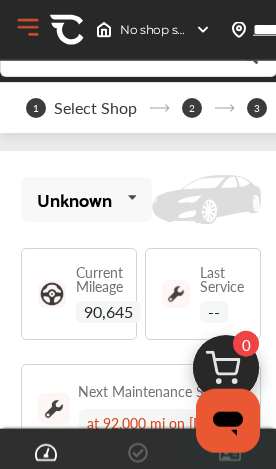click at bounding box center [52, 294] 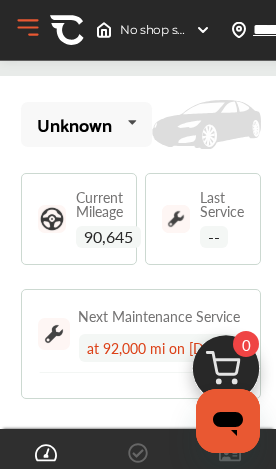 scroll, scrollTop: 156, scrollLeft: 0, axis: vertical 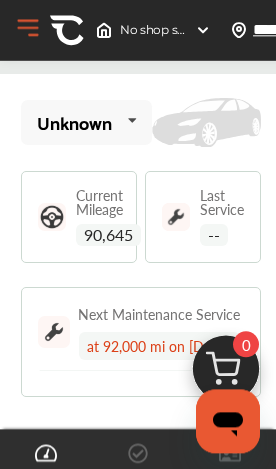 click at bounding box center [54, 332] 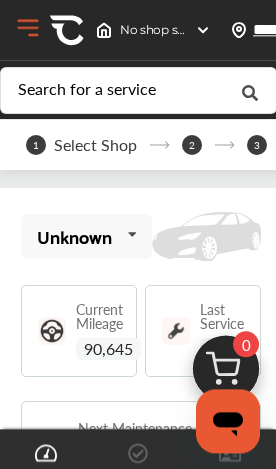 scroll, scrollTop: 0, scrollLeft: 0, axis: both 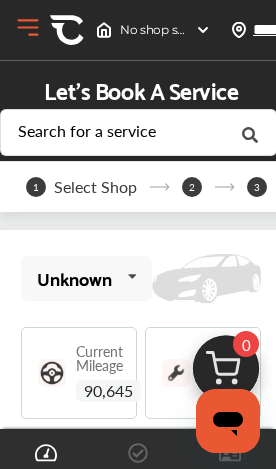 click at bounding box center [226, 374] 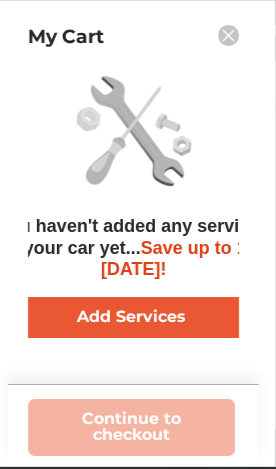 scroll, scrollTop: 109, scrollLeft: 0, axis: vertical 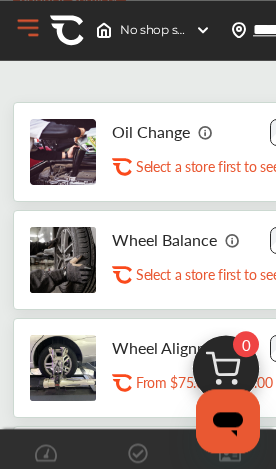 click at bounding box center (63, 152) 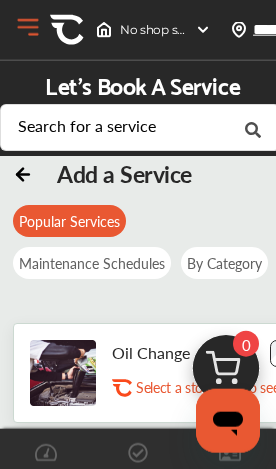 scroll, scrollTop: 6, scrollLeft: 0, axis: vertical 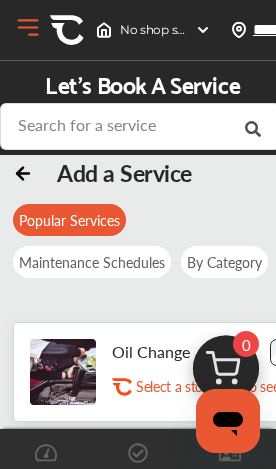click at bounding box center [123, 120] 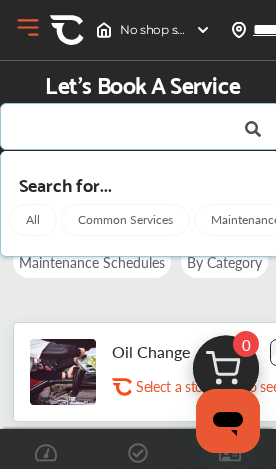 scroll, scrollTop: 0, scrollLeft: 0, axis: both 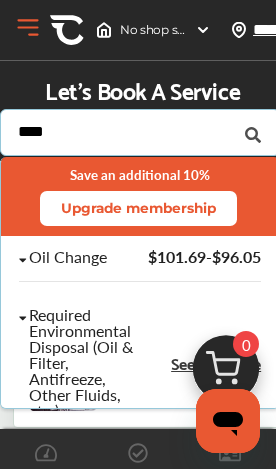type on "***" 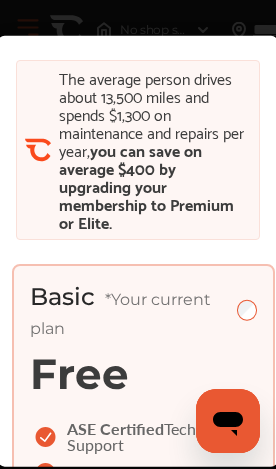 scroll, scrollTop: 186, scrollLeft: 0, axis: vertical 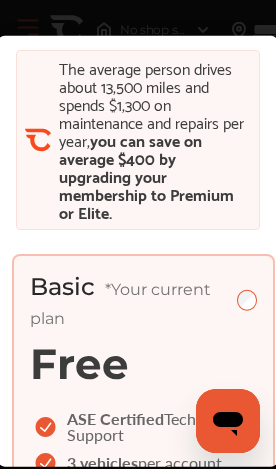 click on "Free" at bounding box center (79, 363) 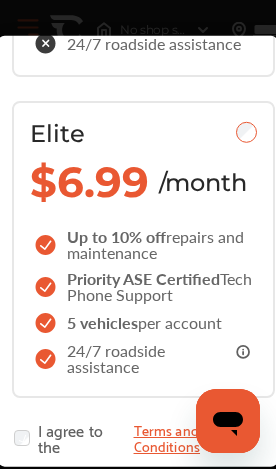 scroll, scrollTop: 945, scrollLeft: 0, axis: vertical 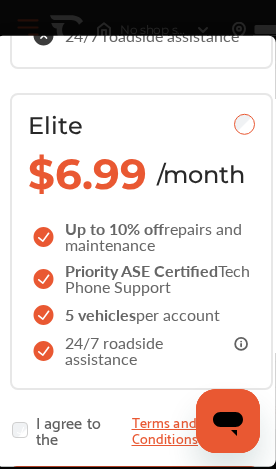 click on "Select Plan" at bounding box center [134, 485] 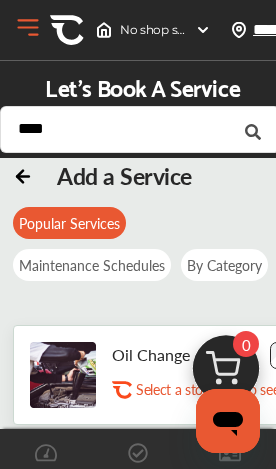scroll, scrollTop: 0, scrollLeft: 0, axis: both 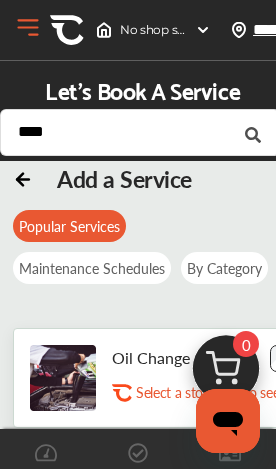 click on "No shop selected" at bounding box center [153, 30] 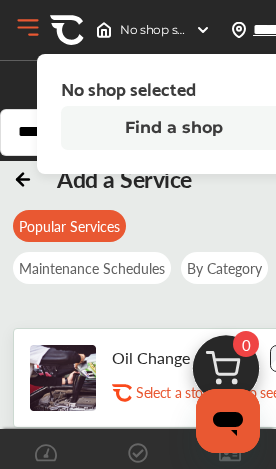 click on "Find a shop" at bounding box center (174, 128) 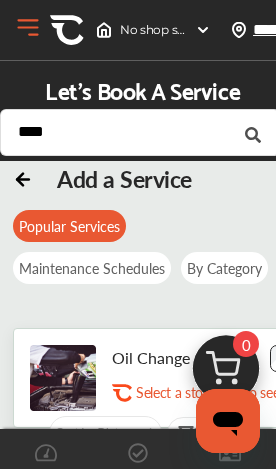 click on "No shop selected" at bounding box center [153, 30] 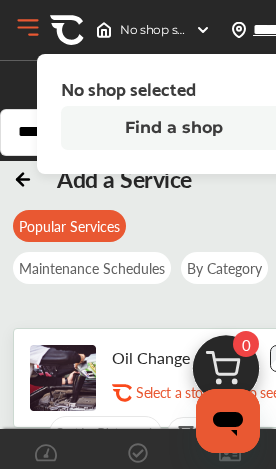 click on "Find a shop" at bounding box center [174, 128] 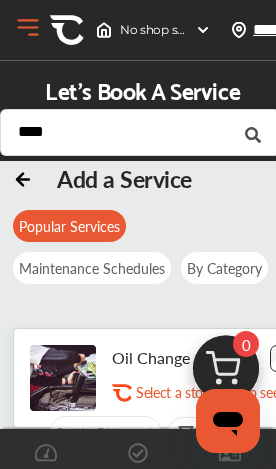 click at bounding box center [104, 30] 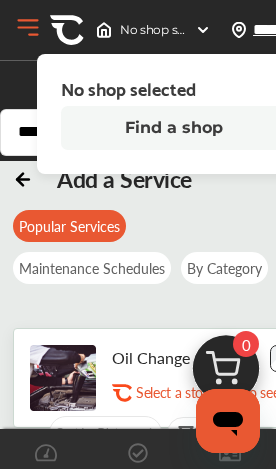 click on "Open Menu" at bounding box center [28, 28] 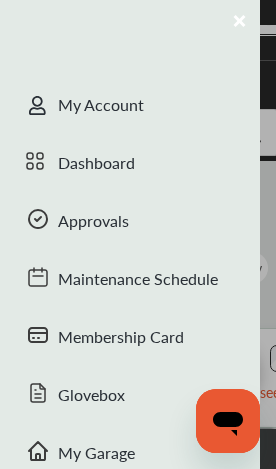 click on "My Account" at bounding box center [130, 107] 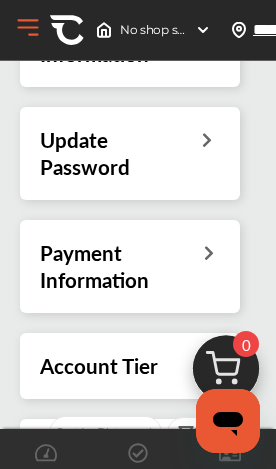 scroll, scrollTop: 334, scrollLeft: 0, axis: vertical 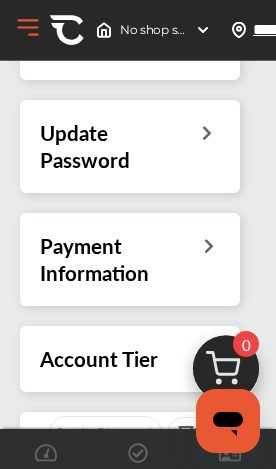 click on "Payment Information" at bounding box center (120, 259) 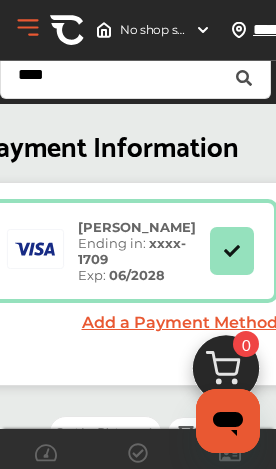 scroll, scrollTop: 0, scrollLeft: 0, axis: both 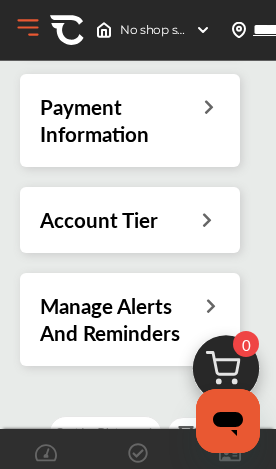 click on "Account Tier" at bounding box center [99, 220] 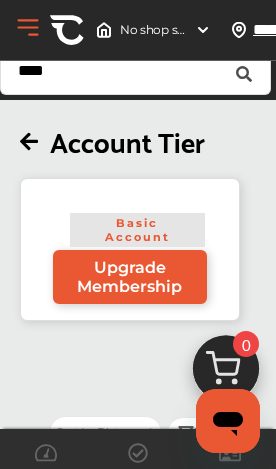 scroll, scrollTop: 62, scrollLeft: 0, axis: vertical 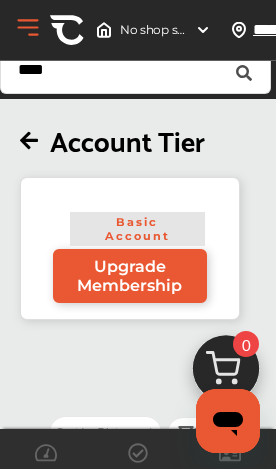click on "Upgrade Membership" at bounding box center [130, 276] 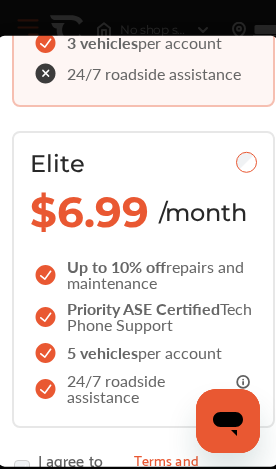 scroll, scrollTop: 943, scrollLeft: 0, axis: vertical 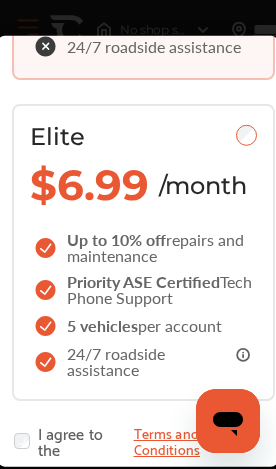 click on "I agree to the Terms and Conditions" at bounding box center (138, 440) 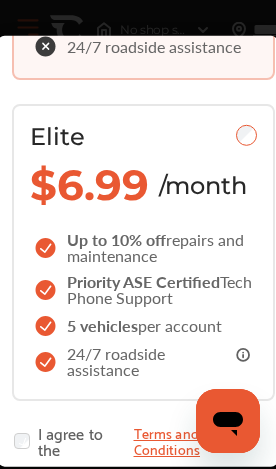 click on "Select Plan" at bounding box center [136, 496] 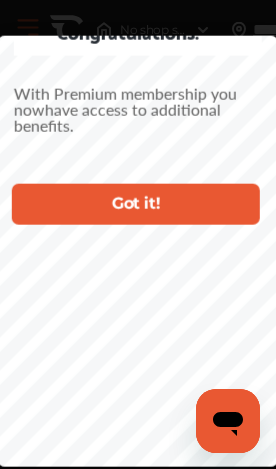 scroll, scrollTop: 0, scrollLeft: 0, axis: both 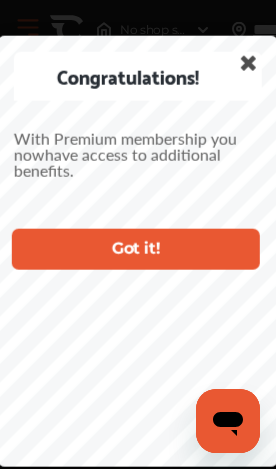click on "Got it!" at bounding box center [136, 248] 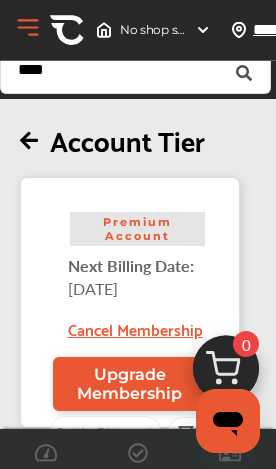 scroll, scrollTop: 0, scrollLeft: 0, axis: both 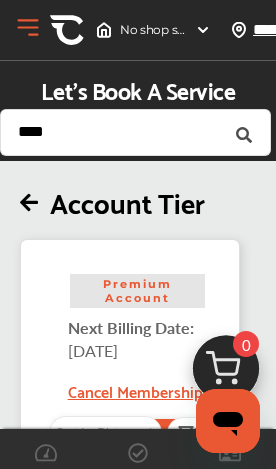 click on "No shop selected" at bounding box center [153, 30] 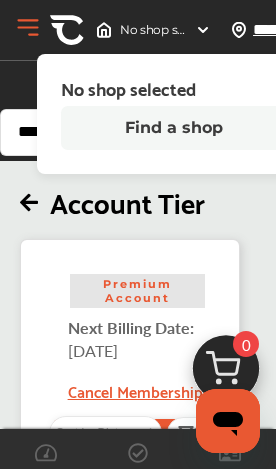 click on "No shop selected" at bounding box center [128, 88] 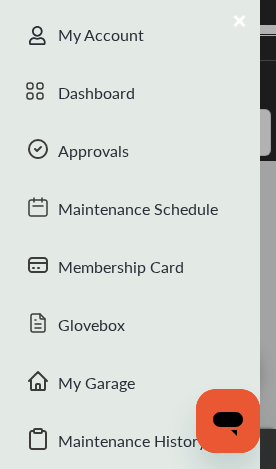 scroll, scrollTop: 71, scrollLeft: 0, axis: vertical 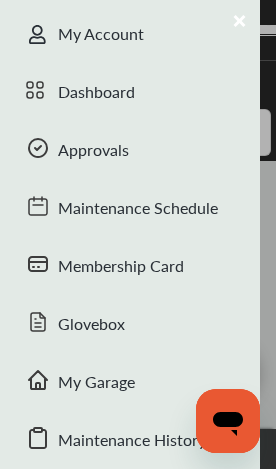 click on "Maintenance Schedule" at bounding box center (130, 210) 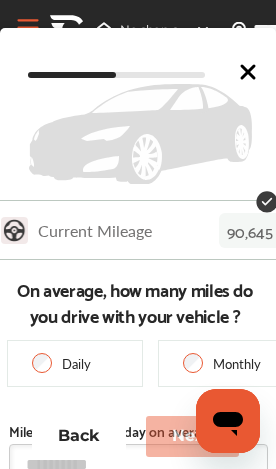 scroll, scrollTop: 806, scrollLeft: 0, axis: vertical 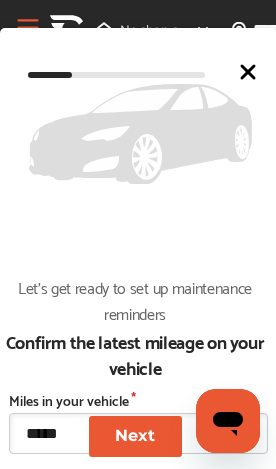 click 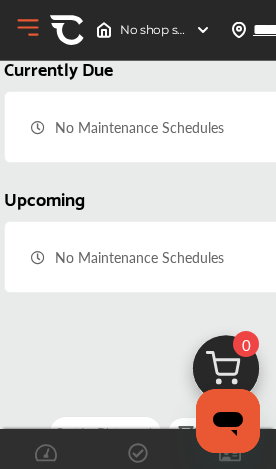 scroll, scrollTop: 805, scrollLeft: 0, axis: vertical 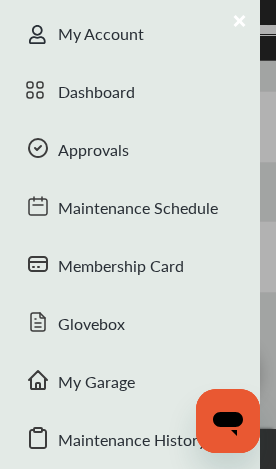 click on "Membership Card" at bounding box center [130, 268] 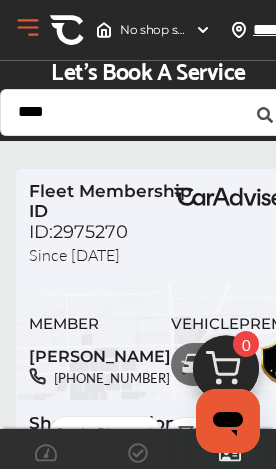 scroll, scrollTop: 0, scrollLeft: 0, axis: both 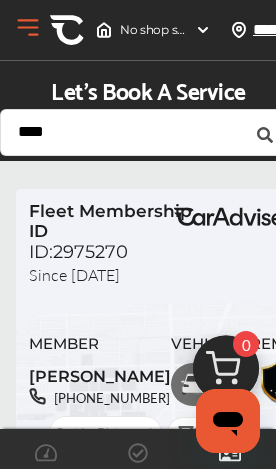 click on "Fleet Membership ID" at bounding box center [114, 221] 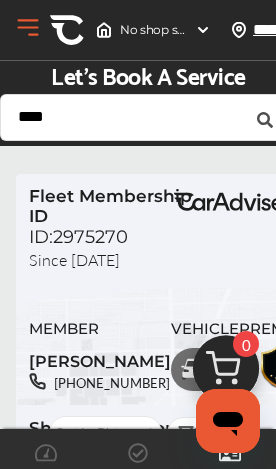 click on "Open Menu" at bounding box center (28, 28) 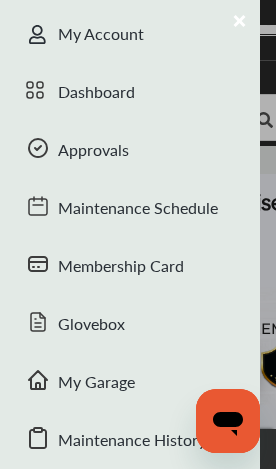 click on "Glovebox" at bounding box center [130, 326] 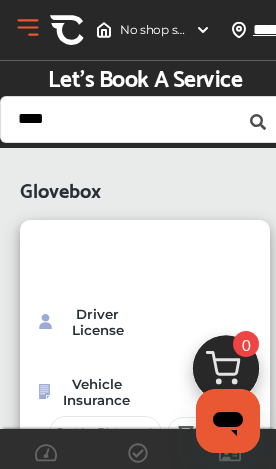 scroll, scrollTop: 0, scrollLeft: 0, axis: both 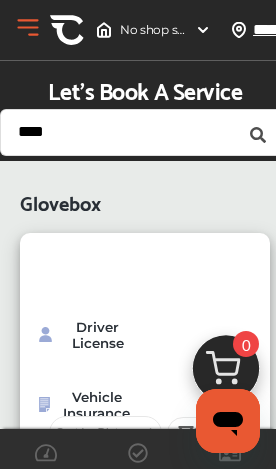 click on "Open Menu" at bounding box center [28, 28] 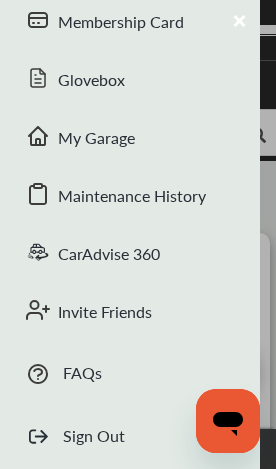 scroll, scrollTop: 315, scrollLeft: 0, axis: vertical 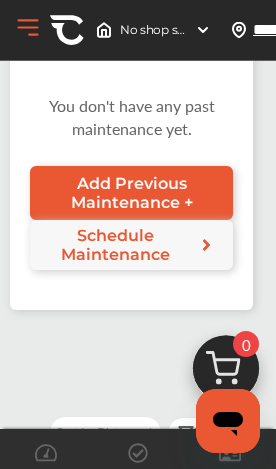 click on "Schedule Maintenance" at bounding box center (116, 245) 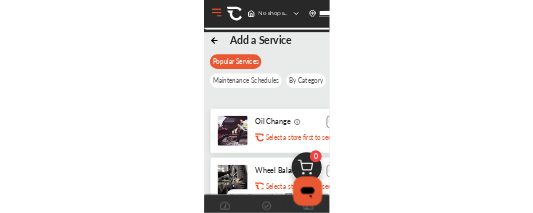 scroll, scrollTop: 204, scrollLeft: 0, axis: vertical 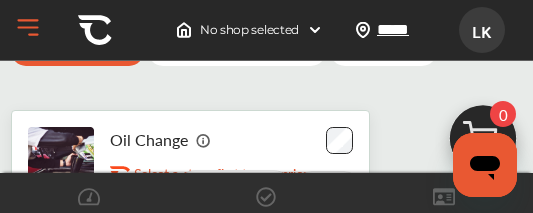 click on "Select a store first to see price" at bounding box center (221, 174) 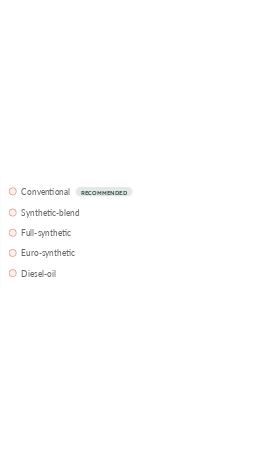 scroll, scrollTop: 0, scrollLeft: 0, axis: both 